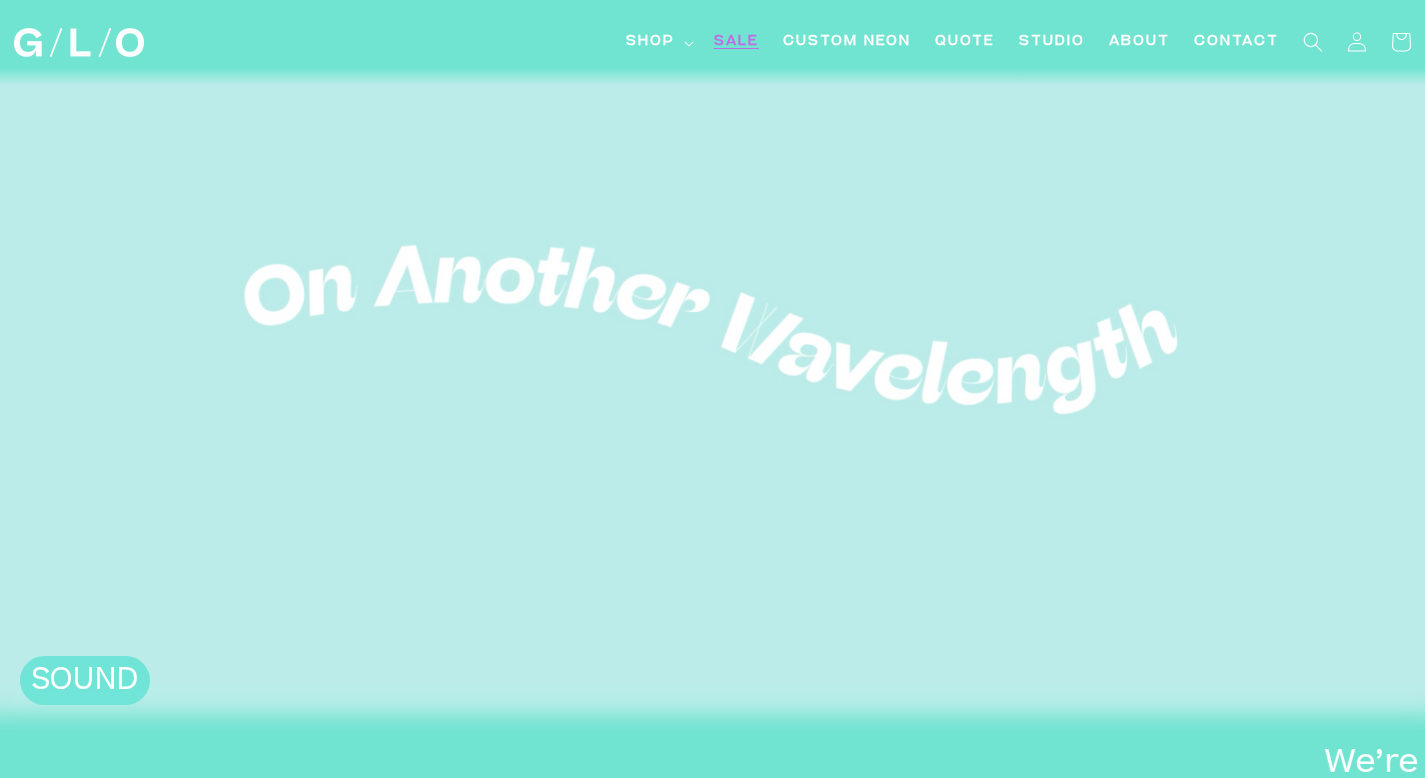 scroll, scrollTop: 131, scrollLeft: 0, axis: vertical 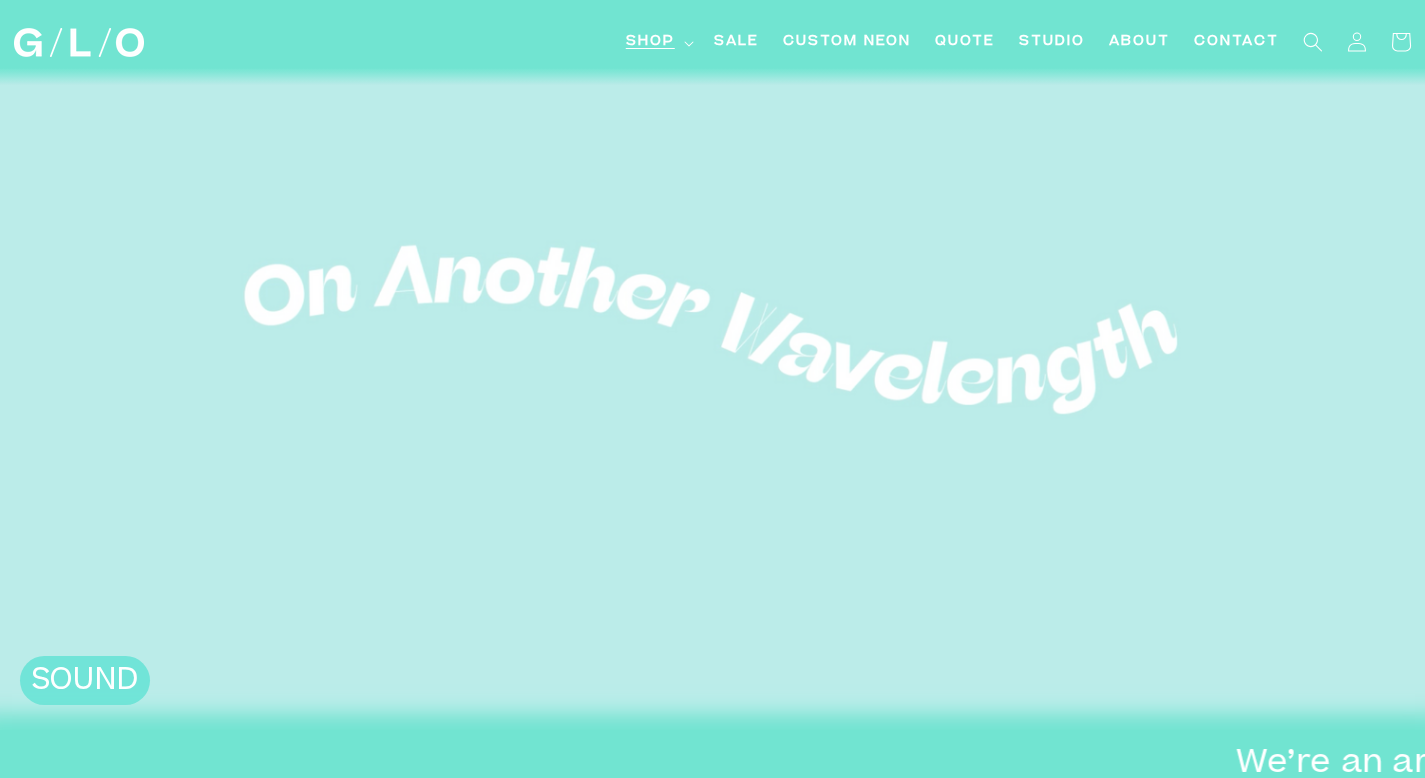 click on "Shop" at bounding box center [650, 42] 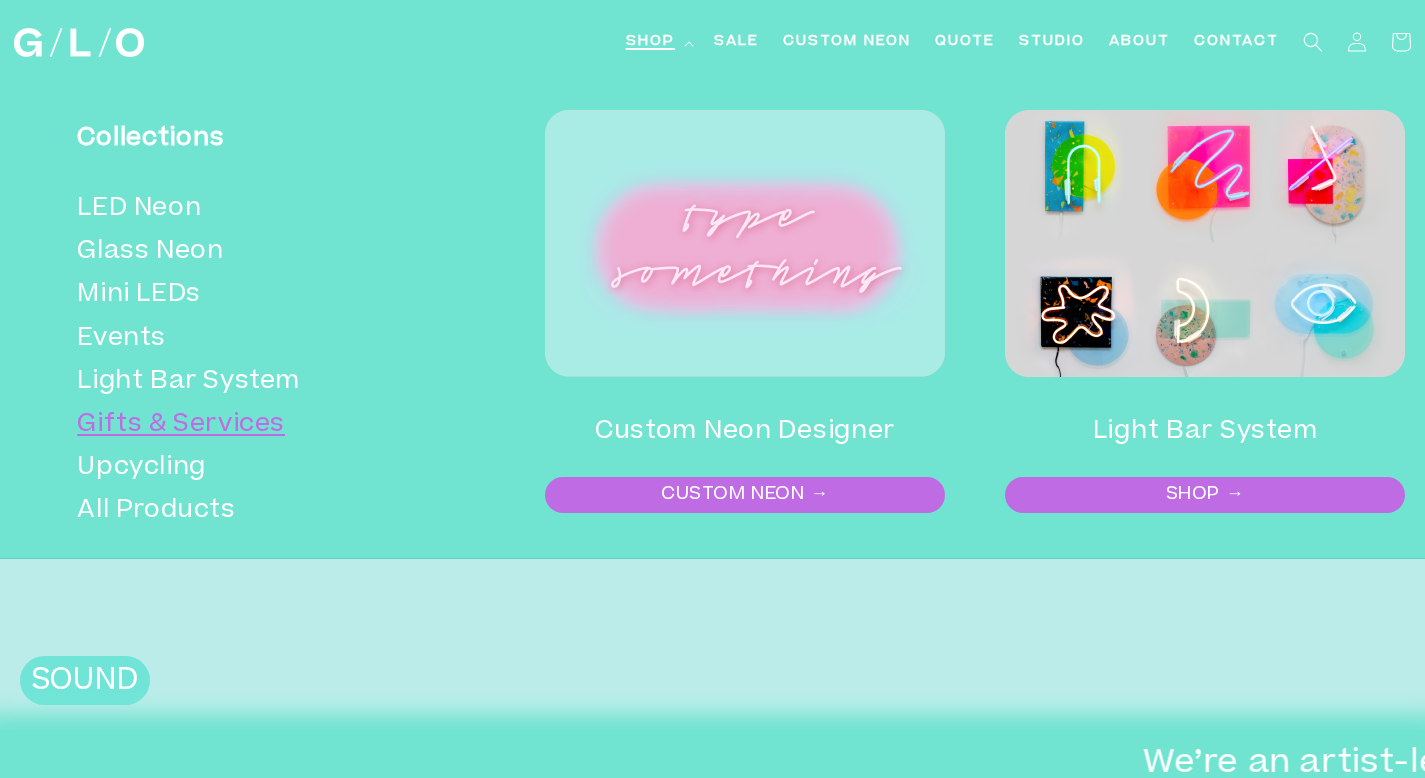 click on "Gifts & Services" at bounding box center [262, 425] 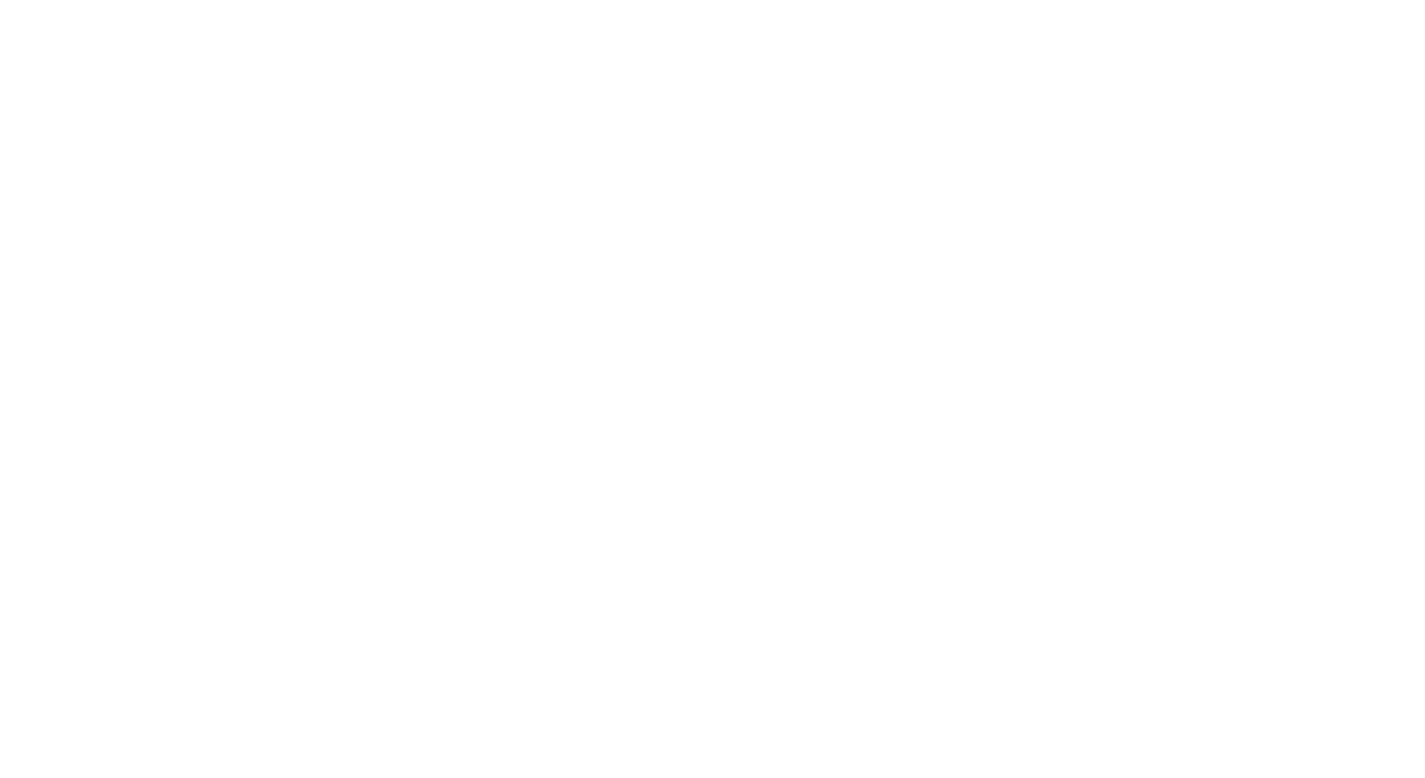 scroll, scrollTop: 10, scrollLeft: 0, axis: vertical 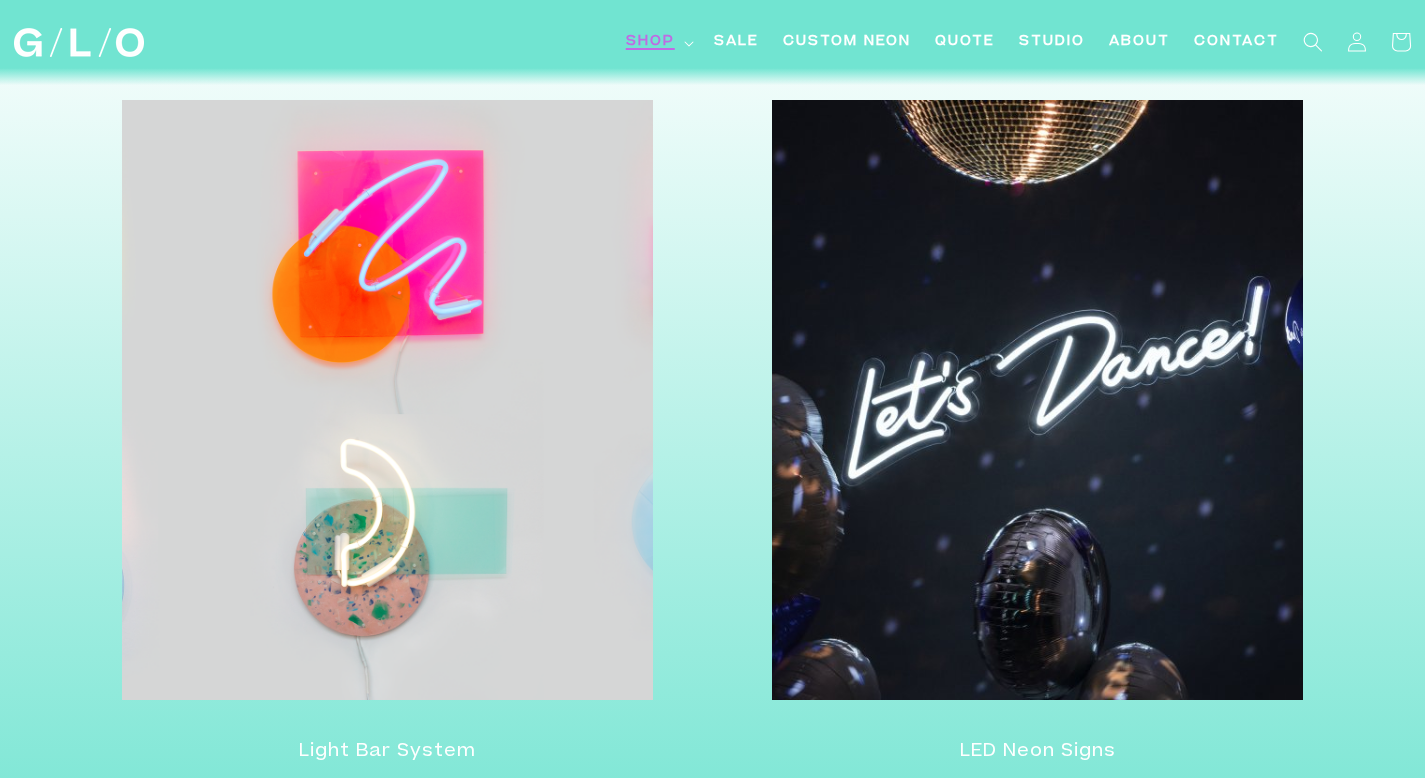 click on "Shop" at bounding box center (658, 42) 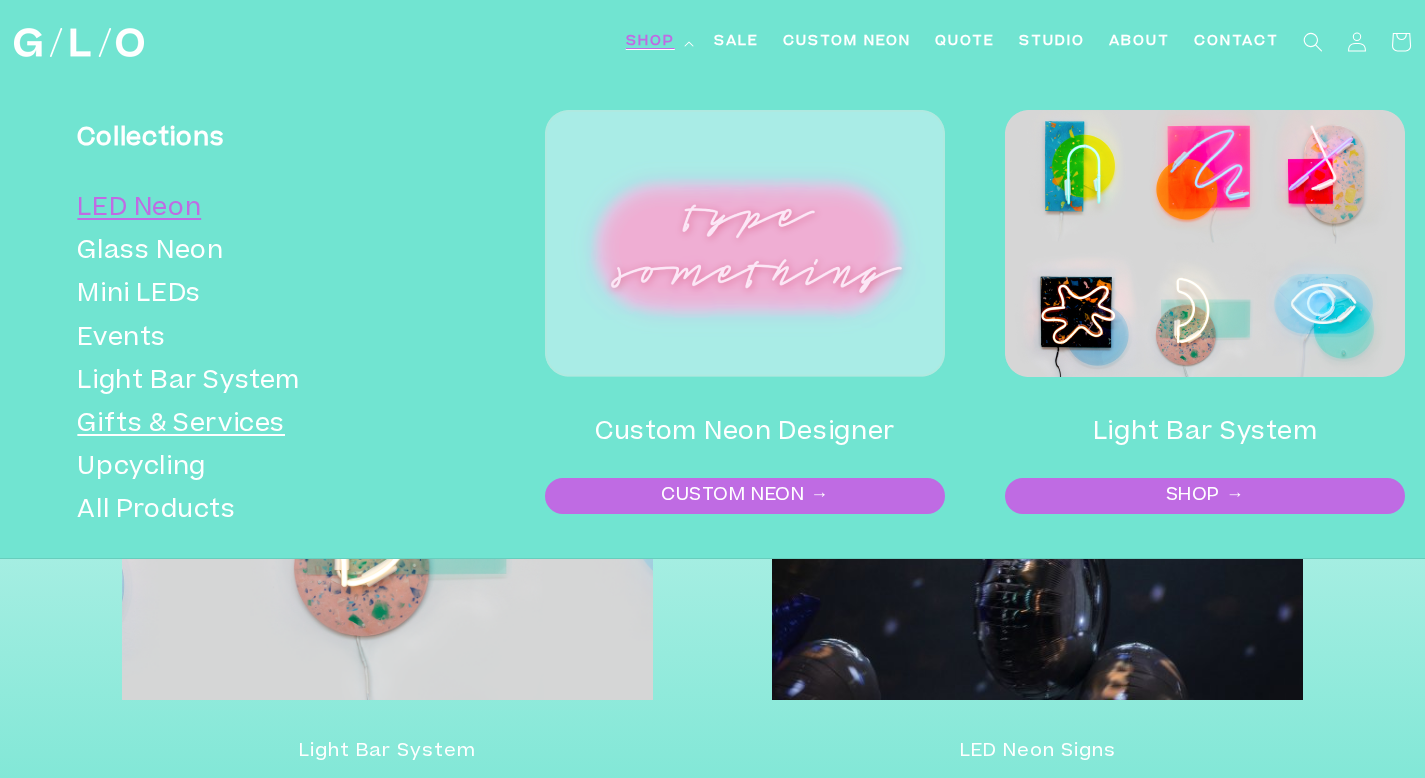 click on "LED Neon" at bounding box center (262, 209) 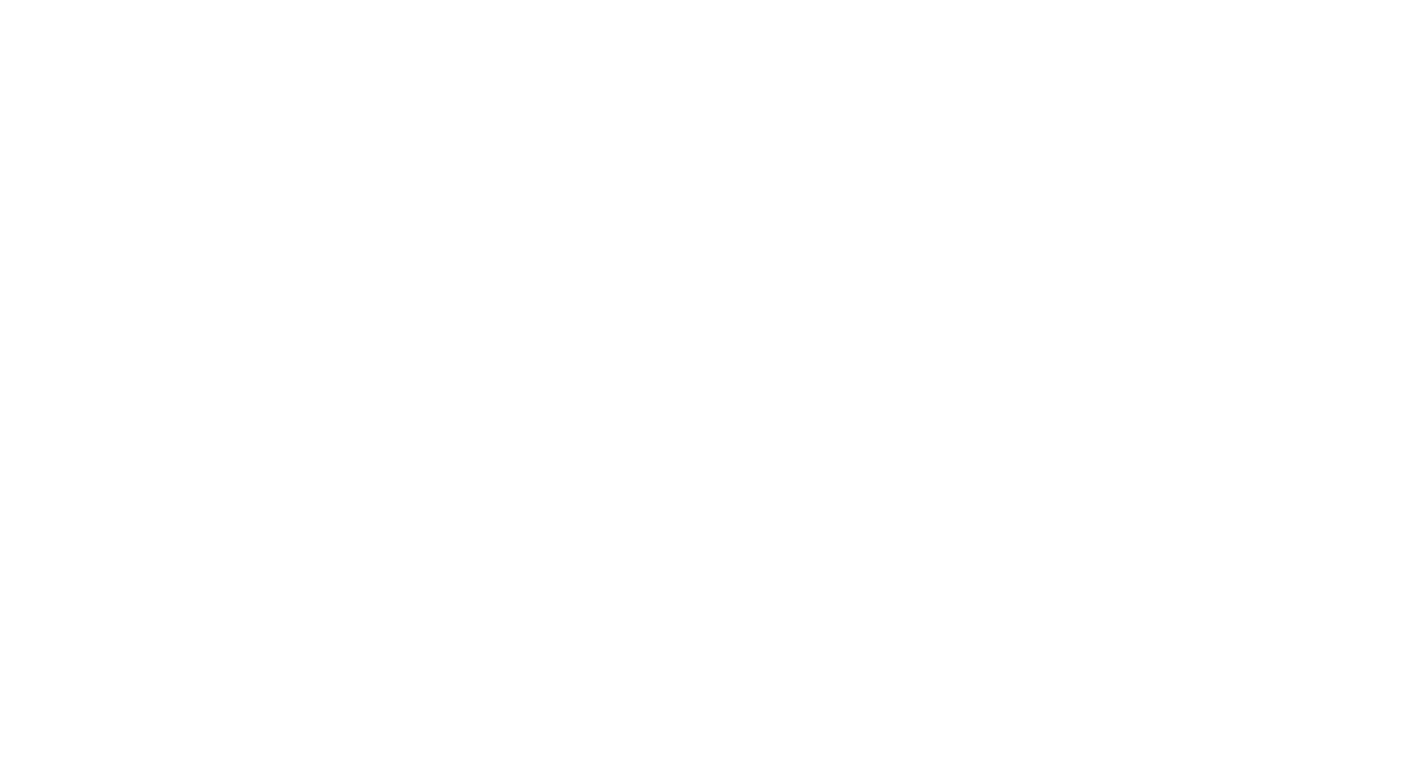 scroll, scrollTop: 0, scrollLeft: 0, axis: both 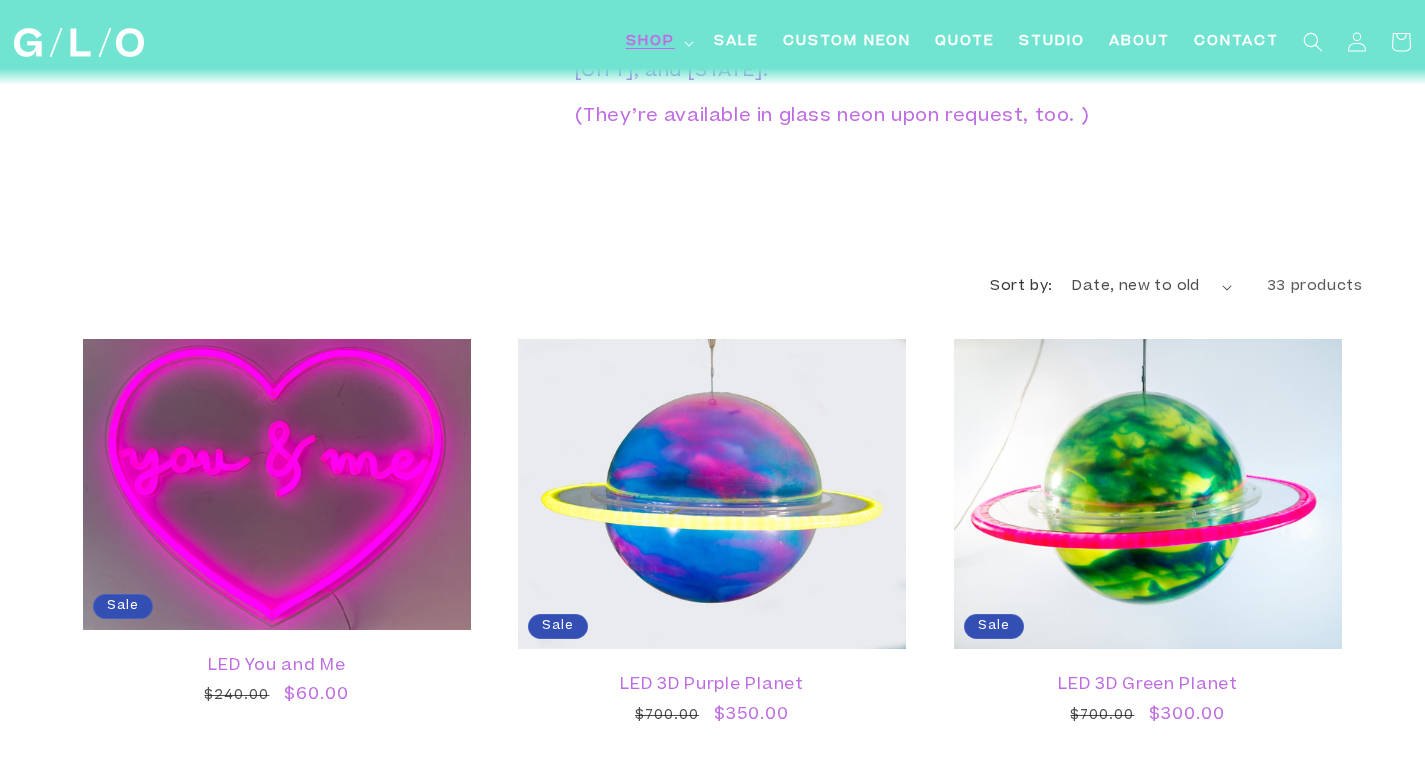 click on "Sort by:
Featured
Best selling
Alphabetically, A-Z
Alphabetically, Z-A
Price, low to high
Price, high to low
Date, old to new
Date, new to old
33 products
Sort" at bounding box center (713, 285) 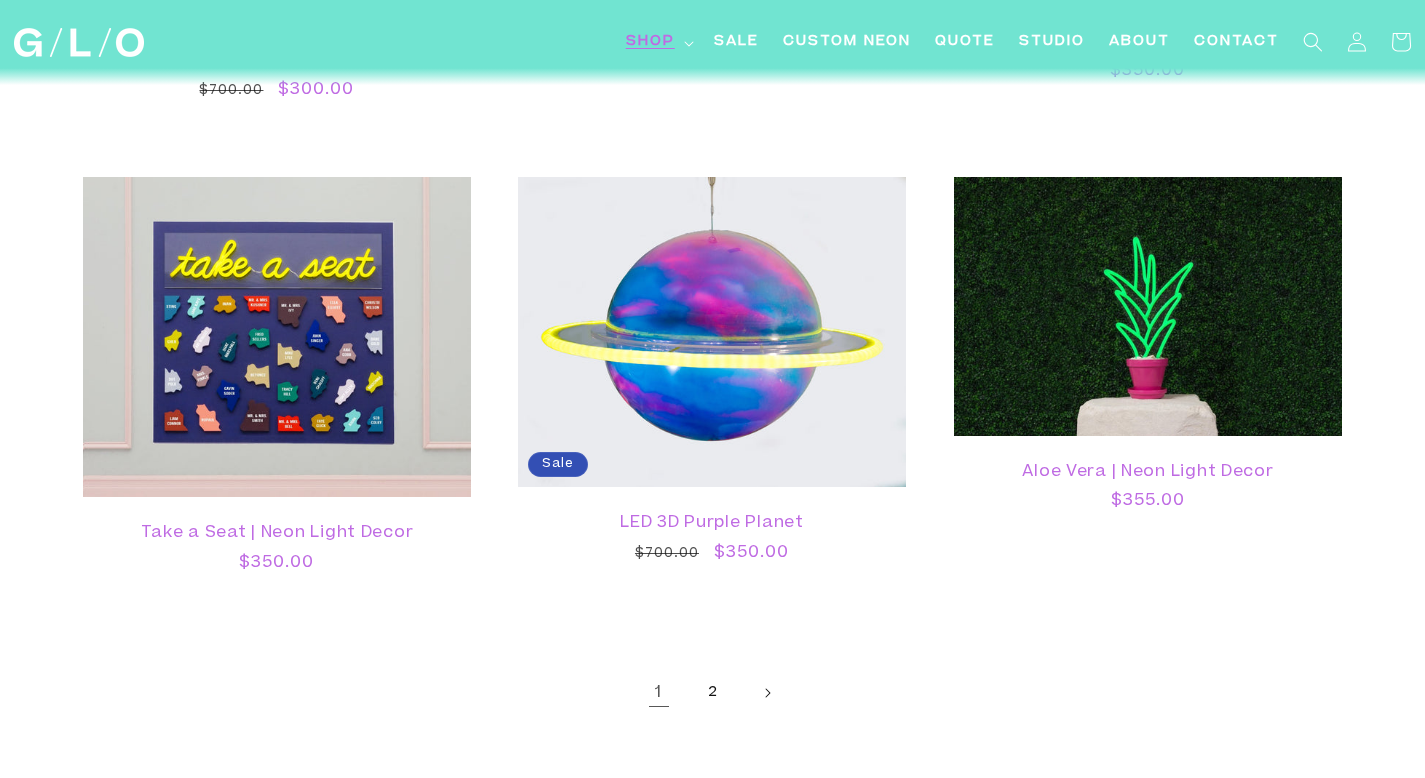 scroll, scrollTop: 4435, scrollLeft: 0, axis: vertical 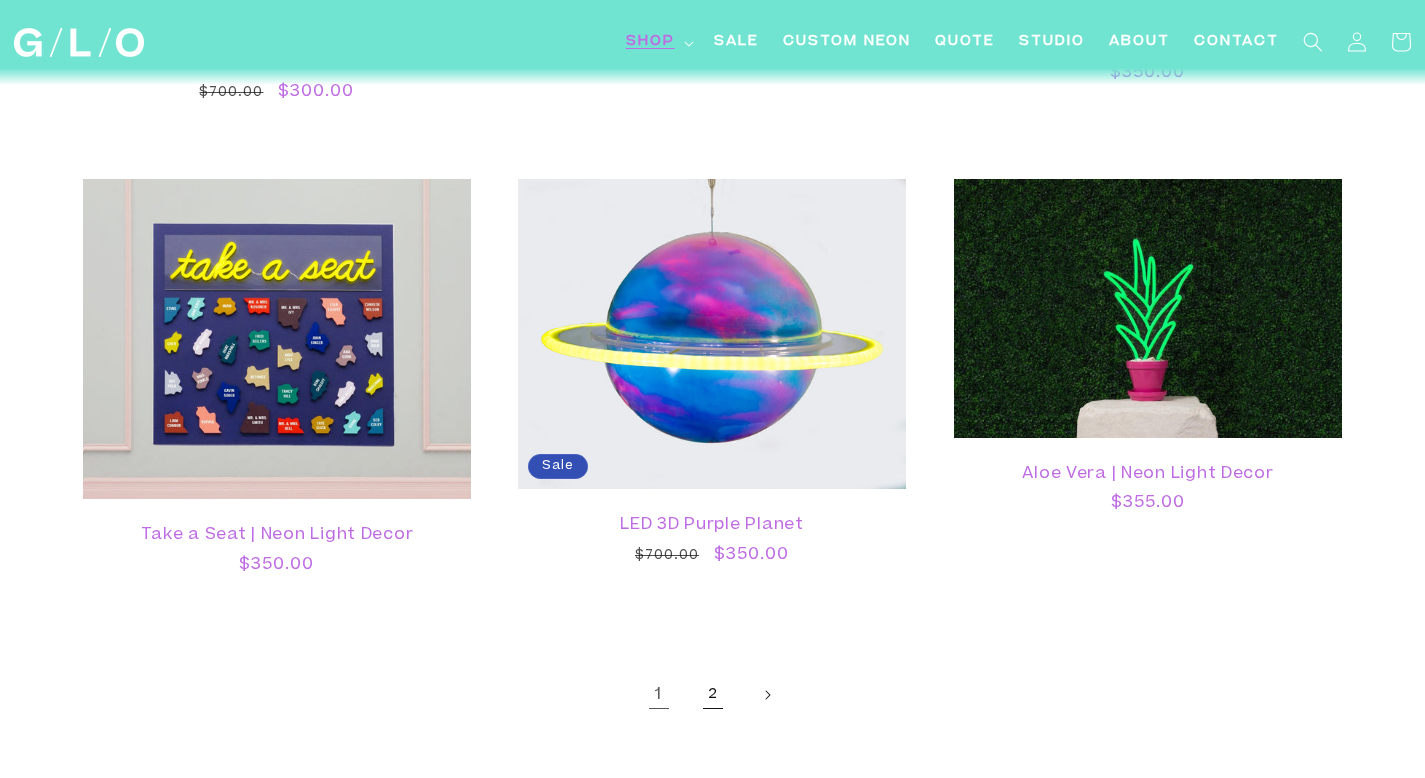 click on "2" at bounding box center [713, 695] 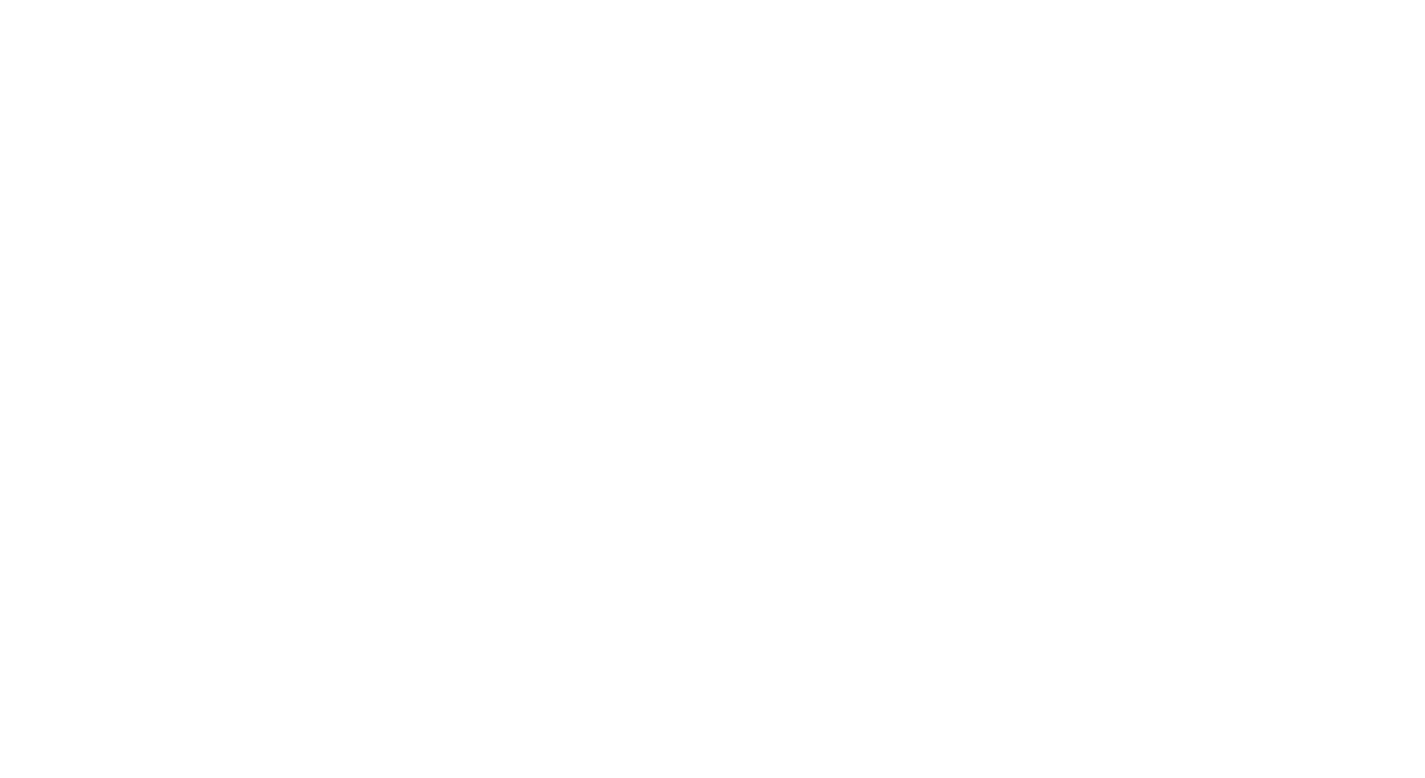 scroll, scrollTop: 0, scrollLeft: 0, axis: both 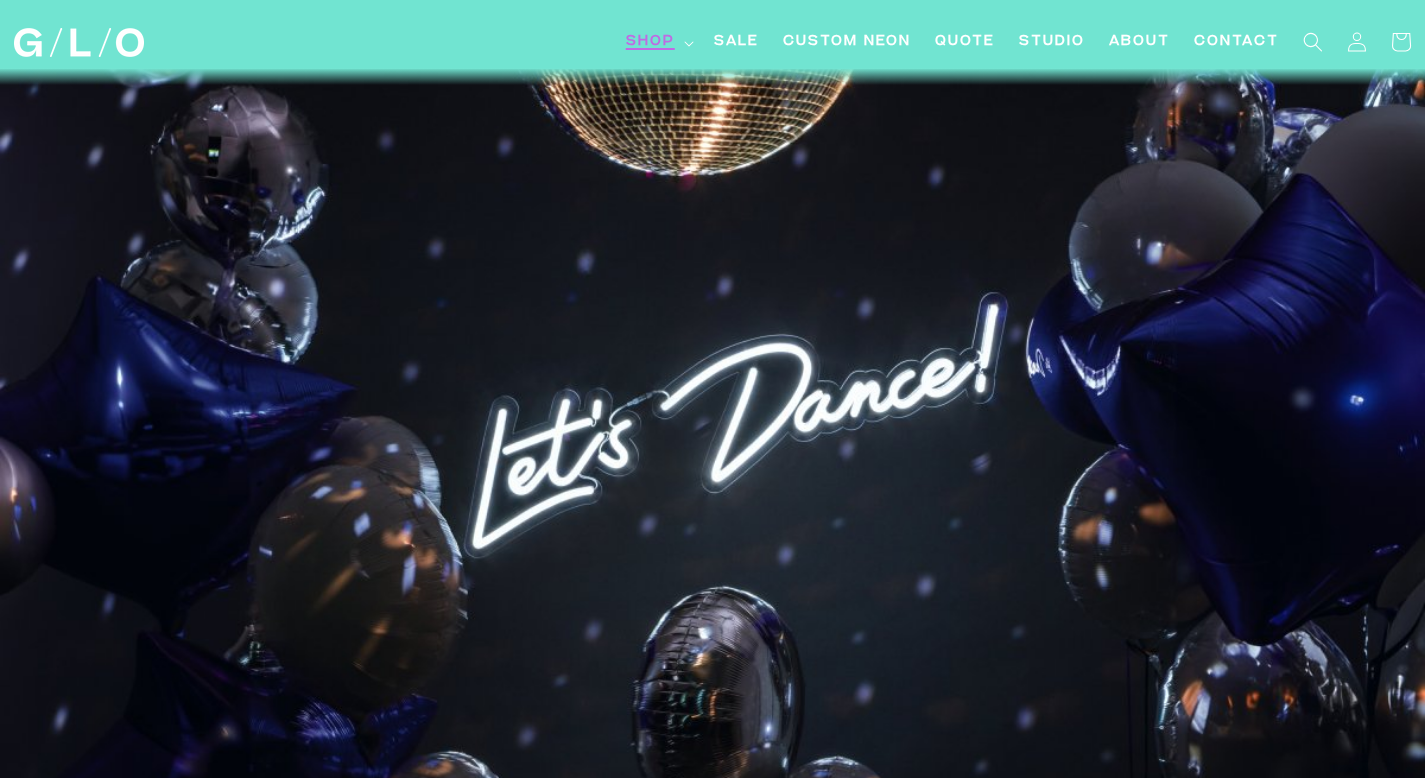 click on "Shop" at bounding box center (650, 42) 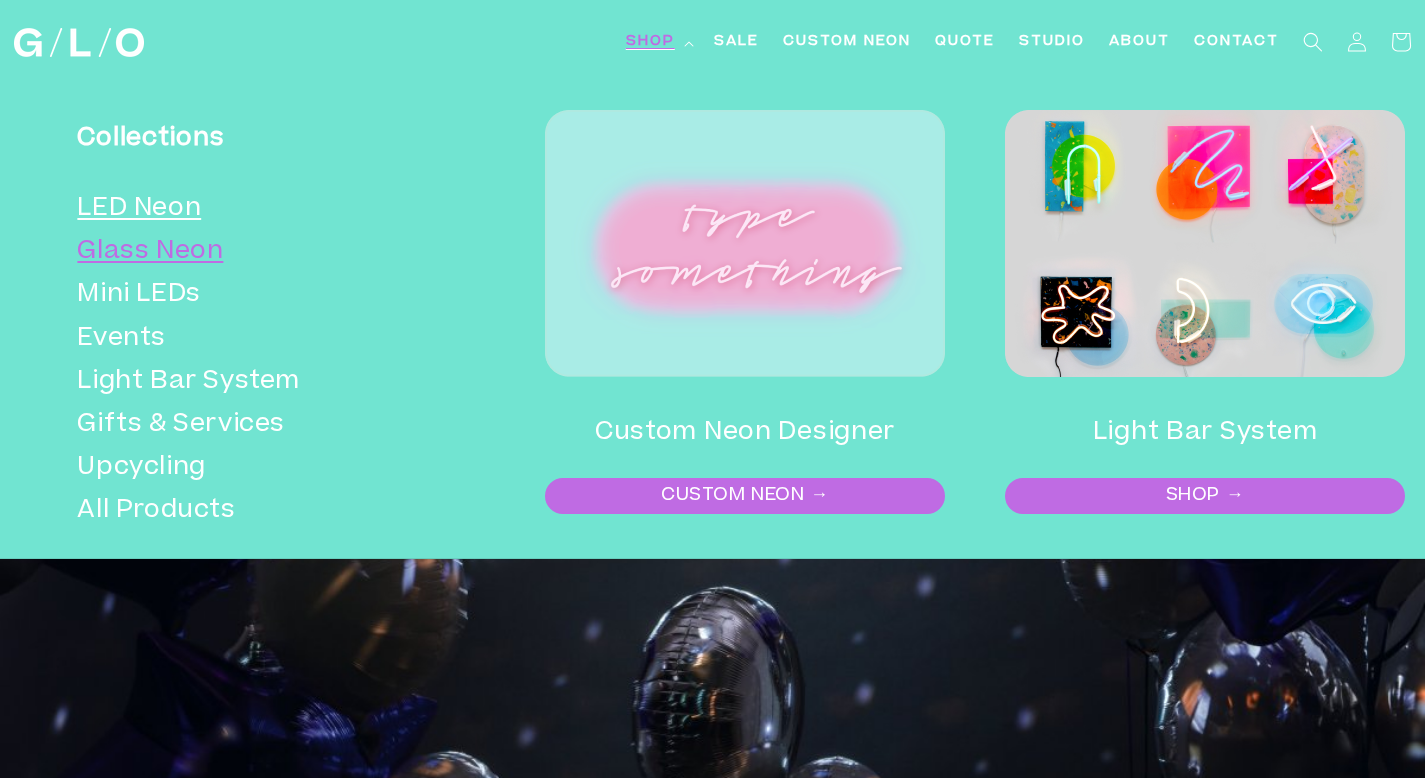 click on "Glass Neon" at bounding box center [262, 252] 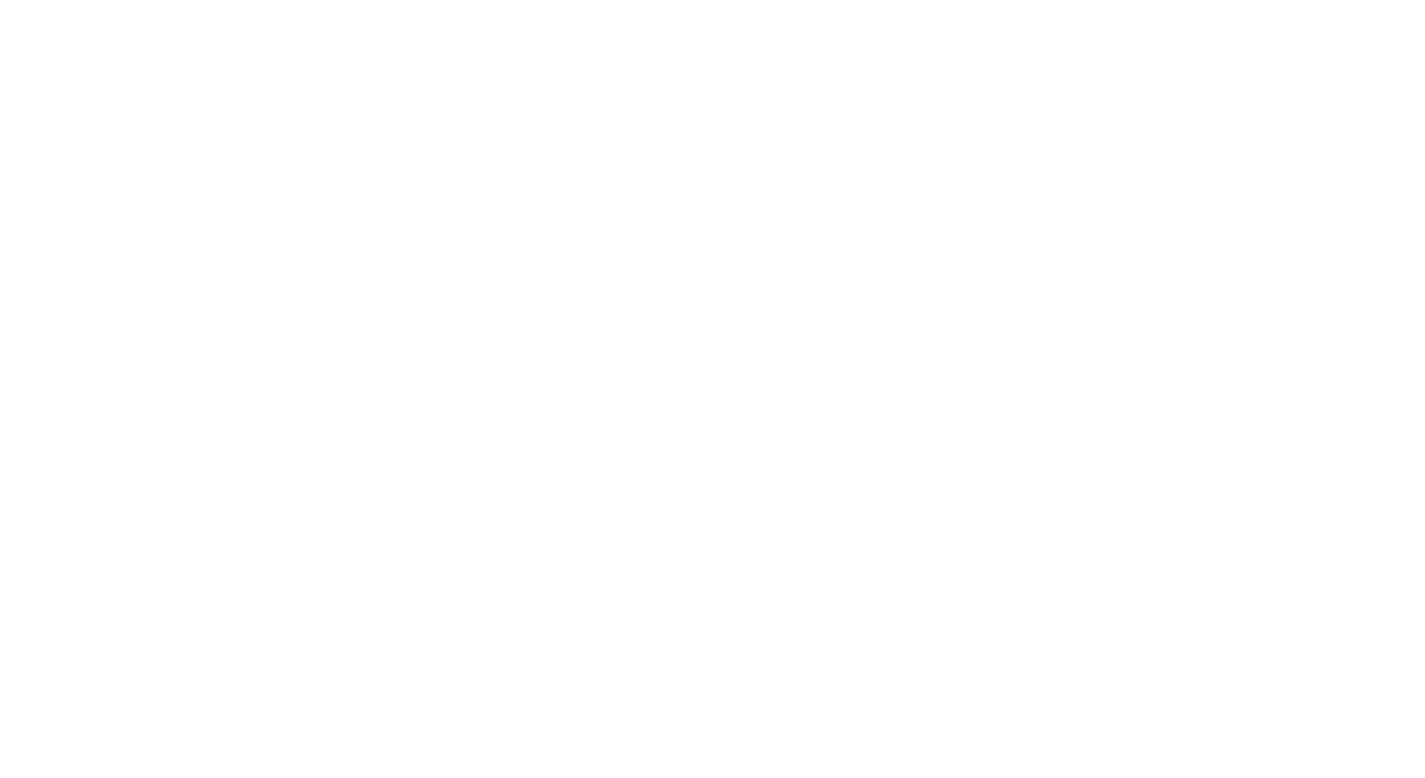 scroll, scrollTop: 494, scrollLeft: 0, axis: vertical 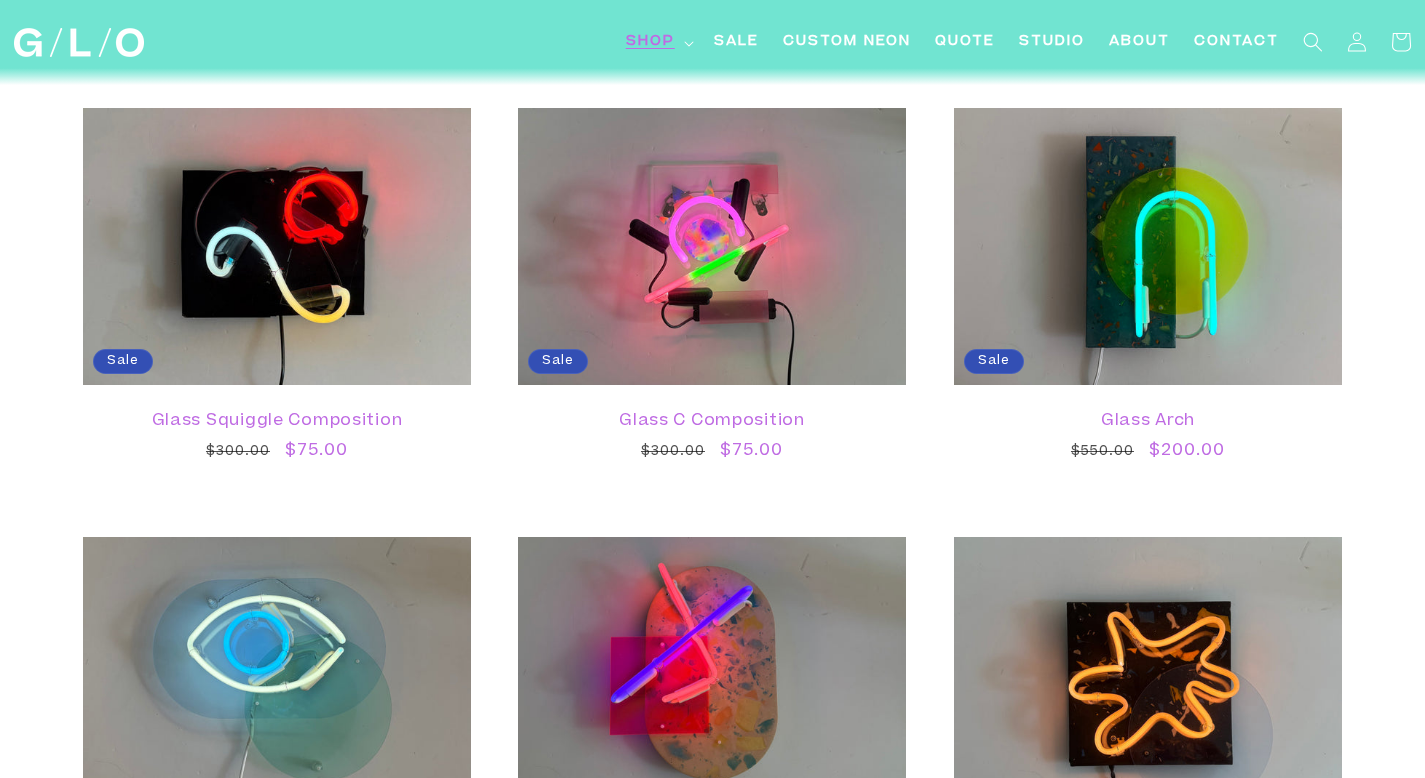 click on "Featured
Best selling
Alphabetically, A-Z
Alphabetically, Z-A
Price, low to high
Price, high to low
Date, old to new
Date, new to old" at bounding box center (1152, 56) 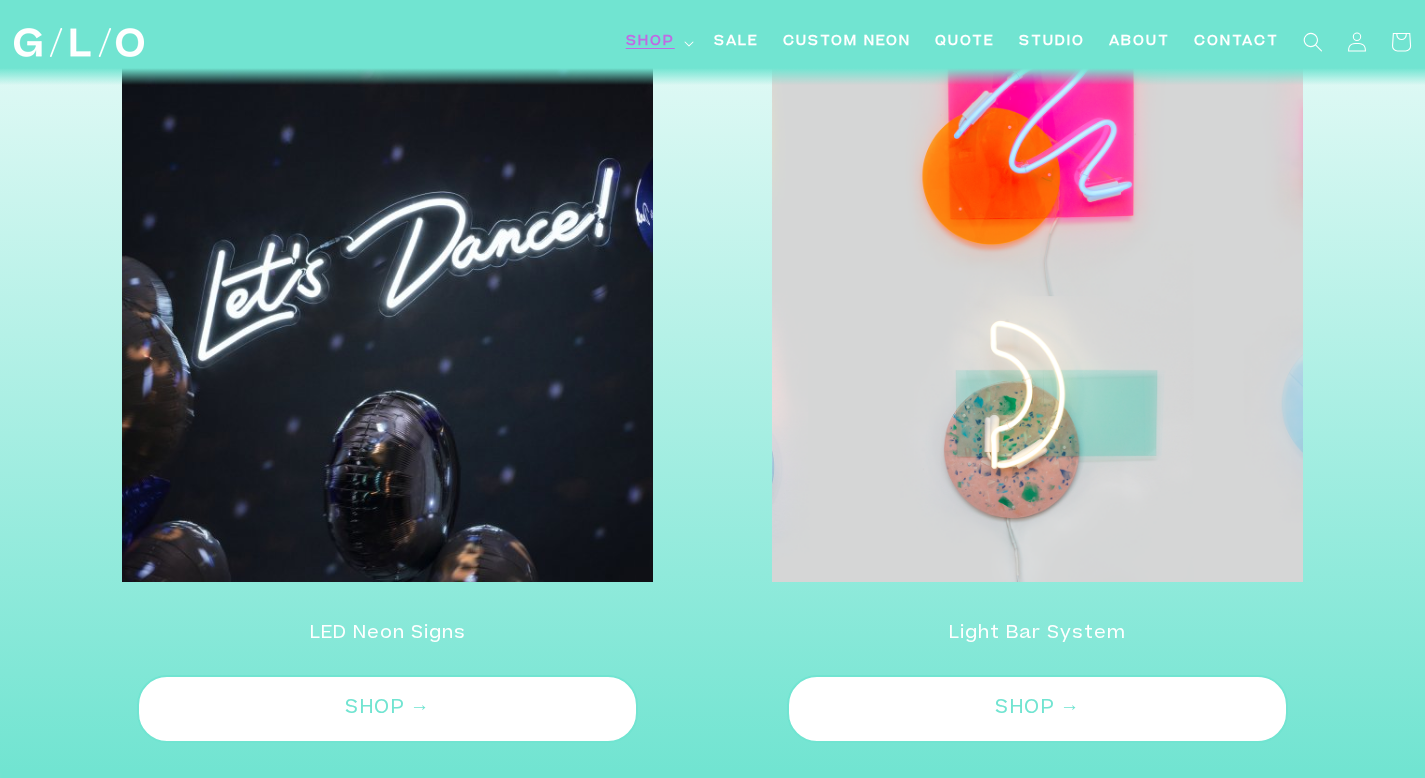 scroll, scrollTop: 5238, scrollLeft: 0, axis: vertical 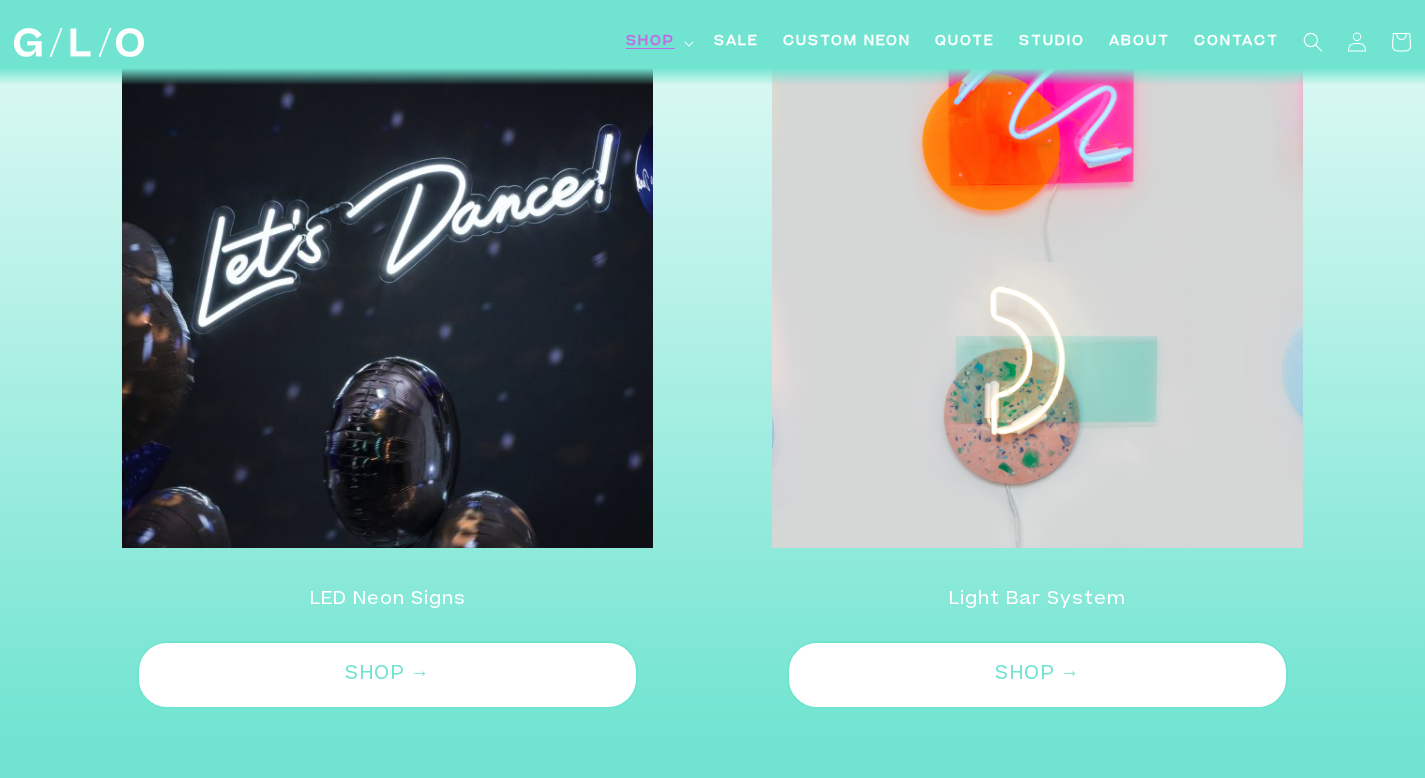 click at bounding box center [387, 248] 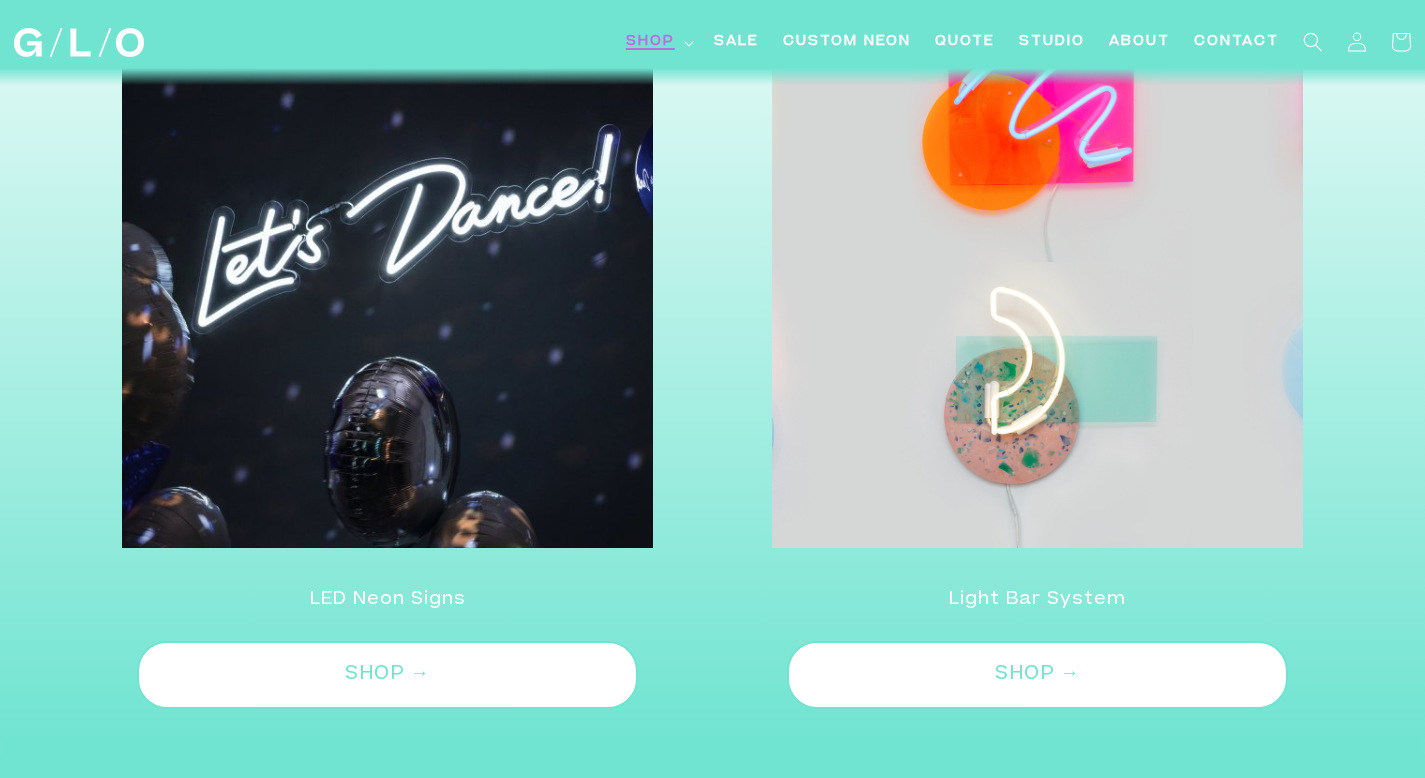 click on "Shop" at bounding box center (658, 42) 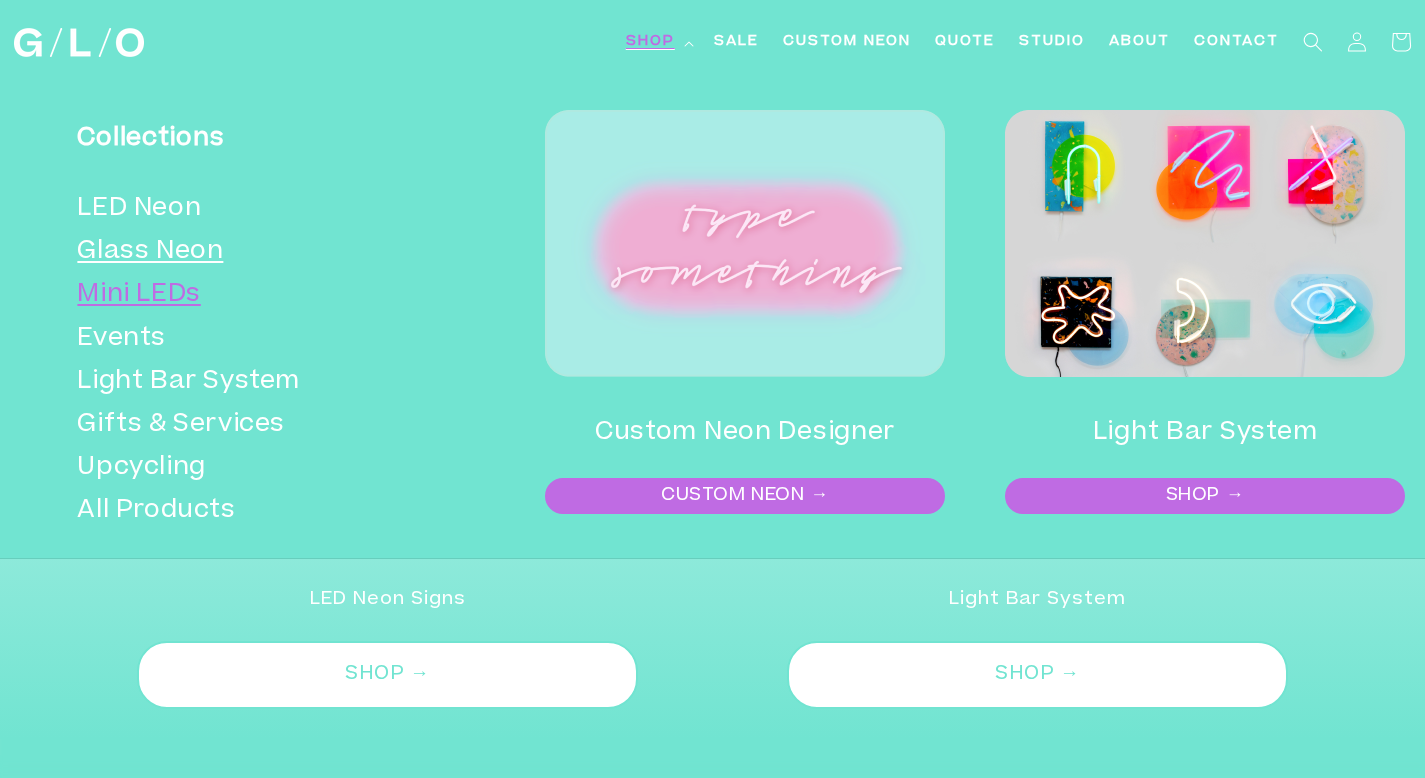 click on "Mini LEDs" at bounding box center (262, 295) 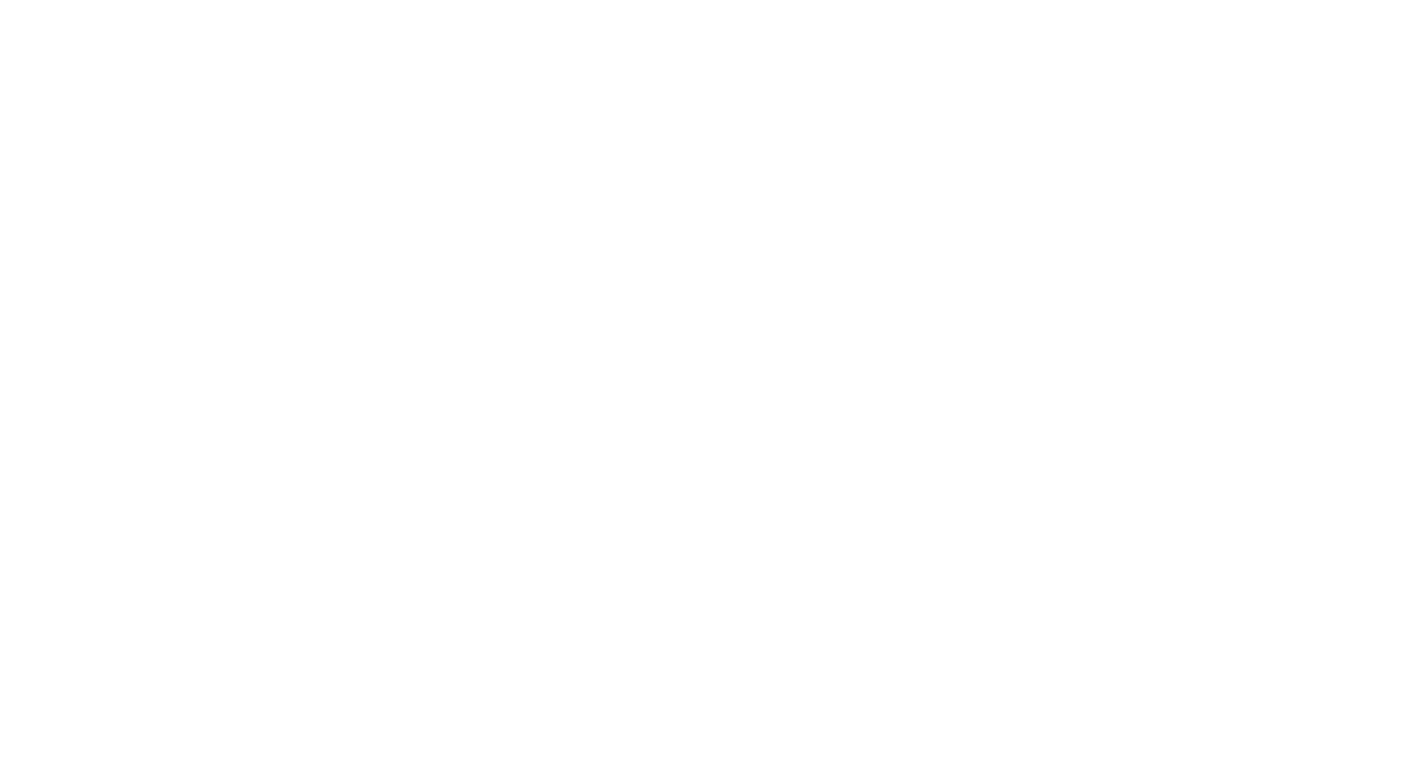 scroll, scrollTop: 0, scrollLeft: 0, axis: both 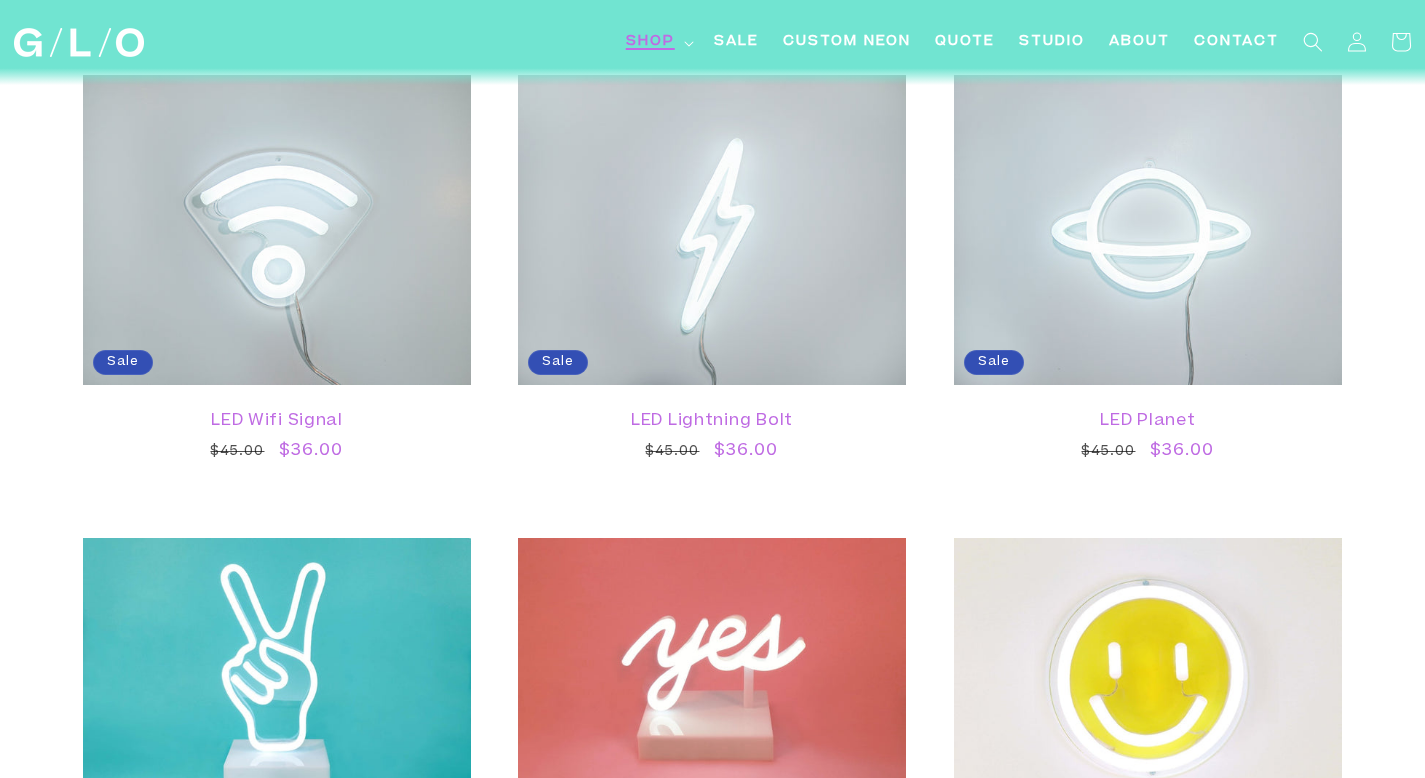 click on "Shop" at bounding box center [650, 42] 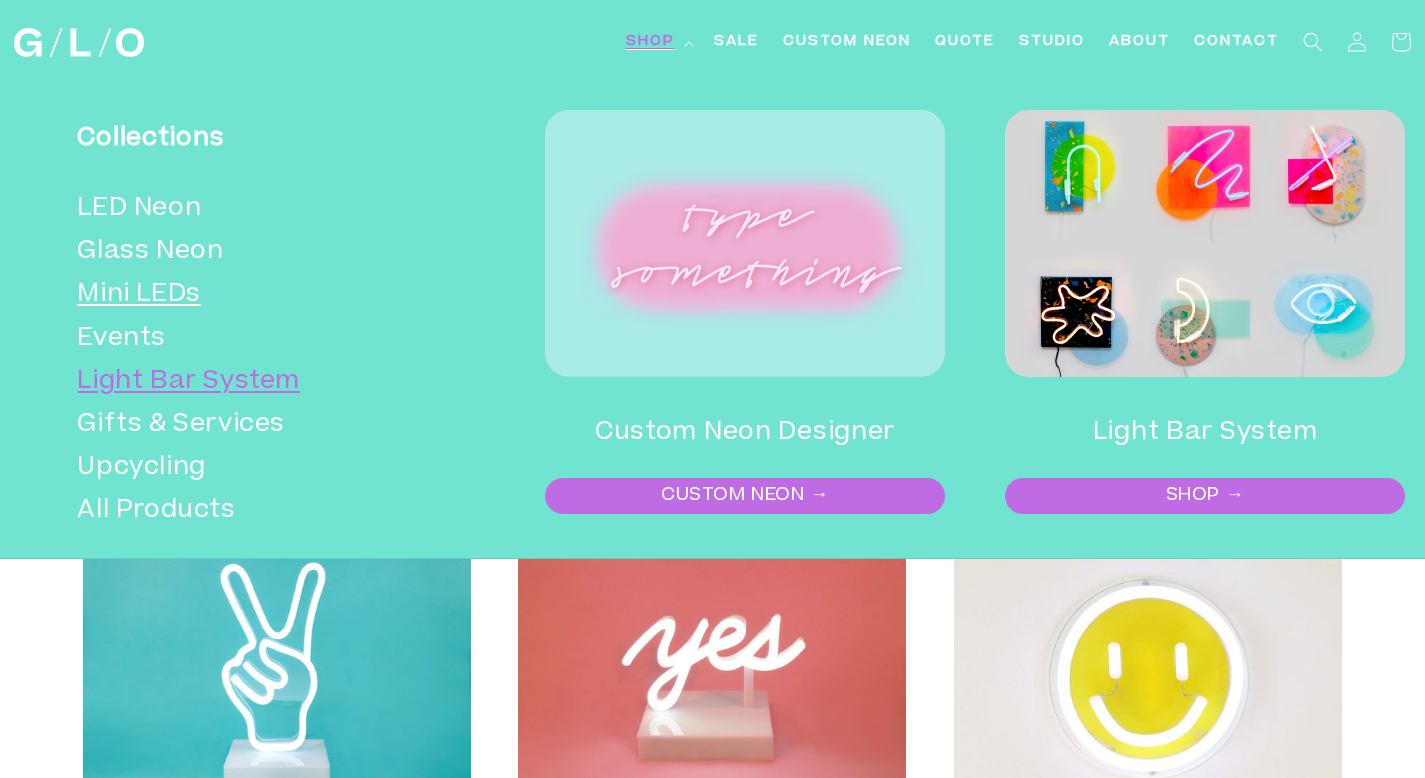 click on "Light Bar System" at bounding box center [262, 382] 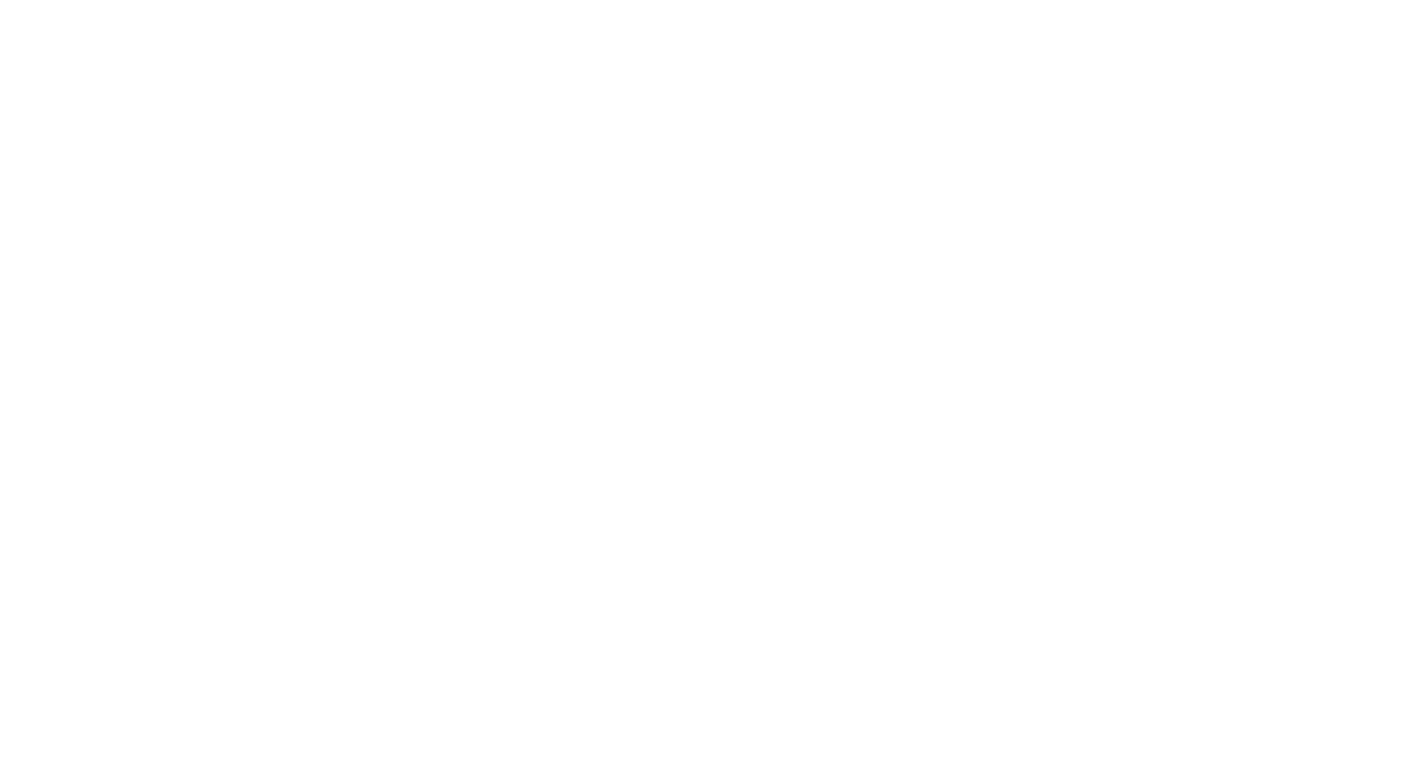 scroll, scrollTop: 0, scrollLeft: 0, axis: both 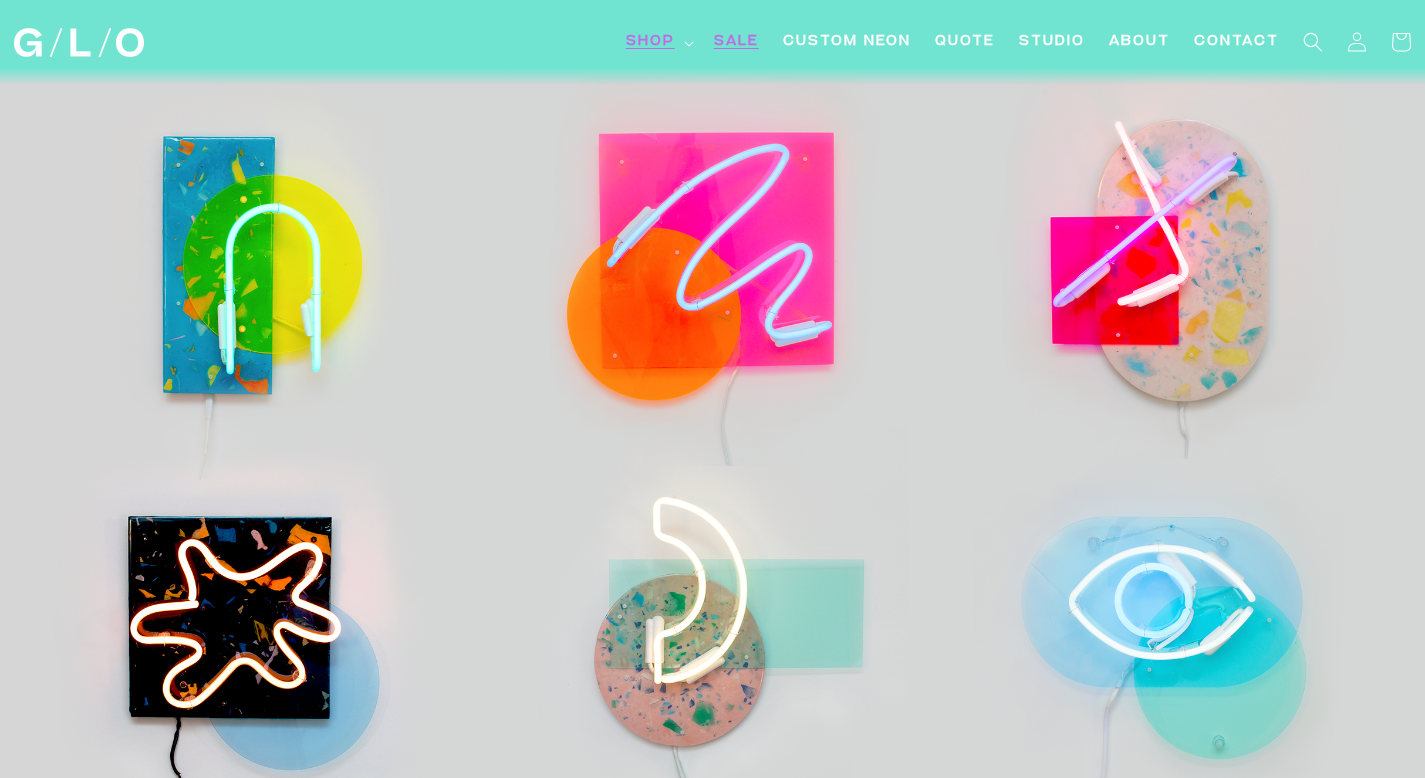 click on "SALE" at bounding box center (736, 42) 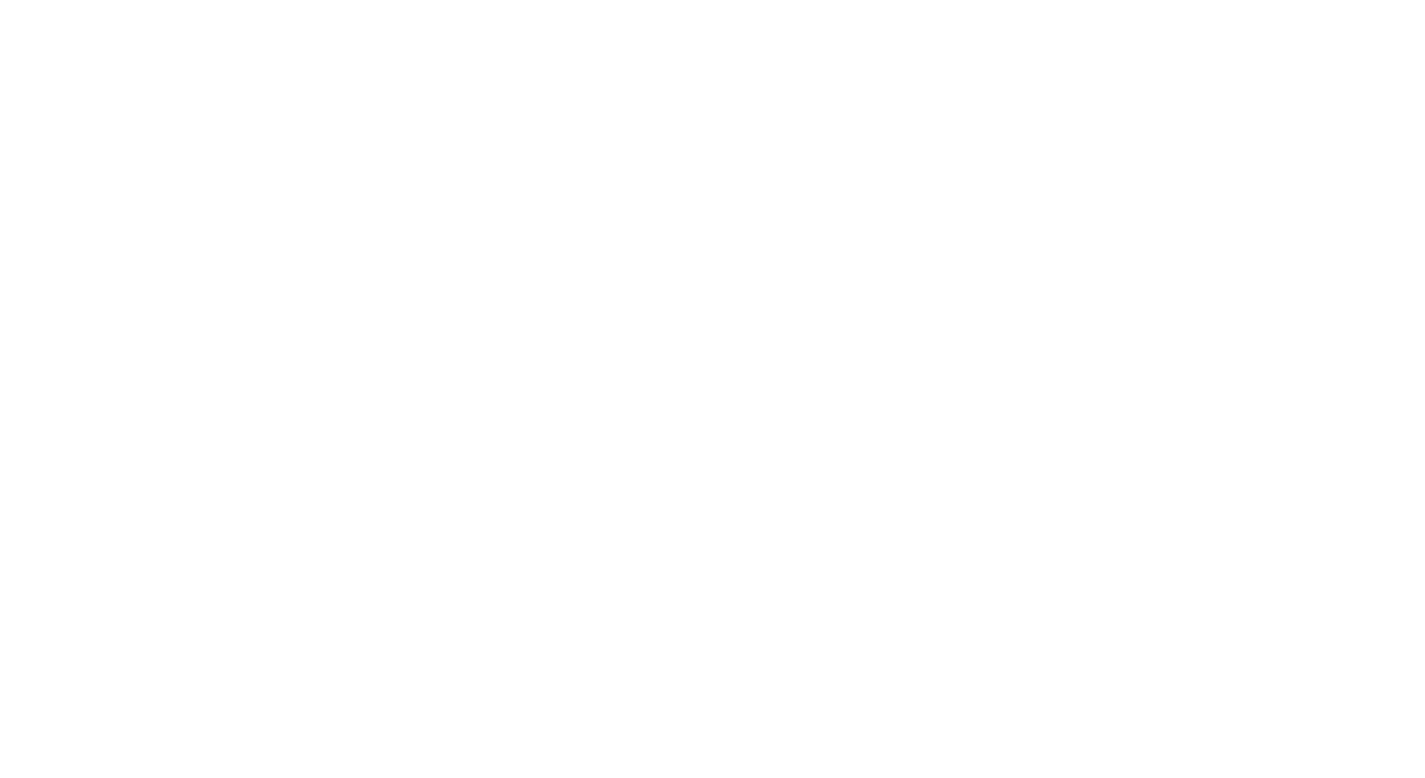 scroll, scrollTop: 1417, scrollLeft: 0, axis: vertical 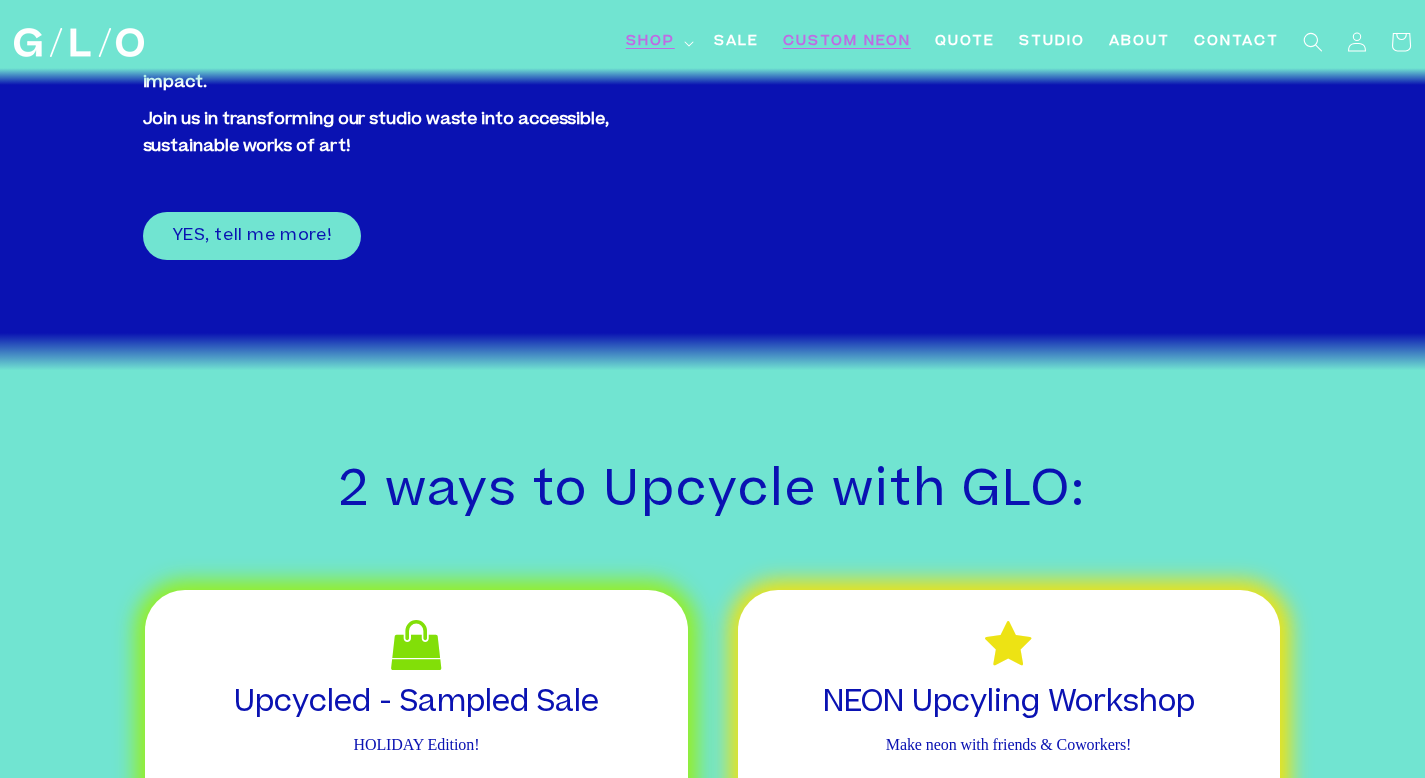 click on "Custom Neon" at bounding box center (847, 42) 